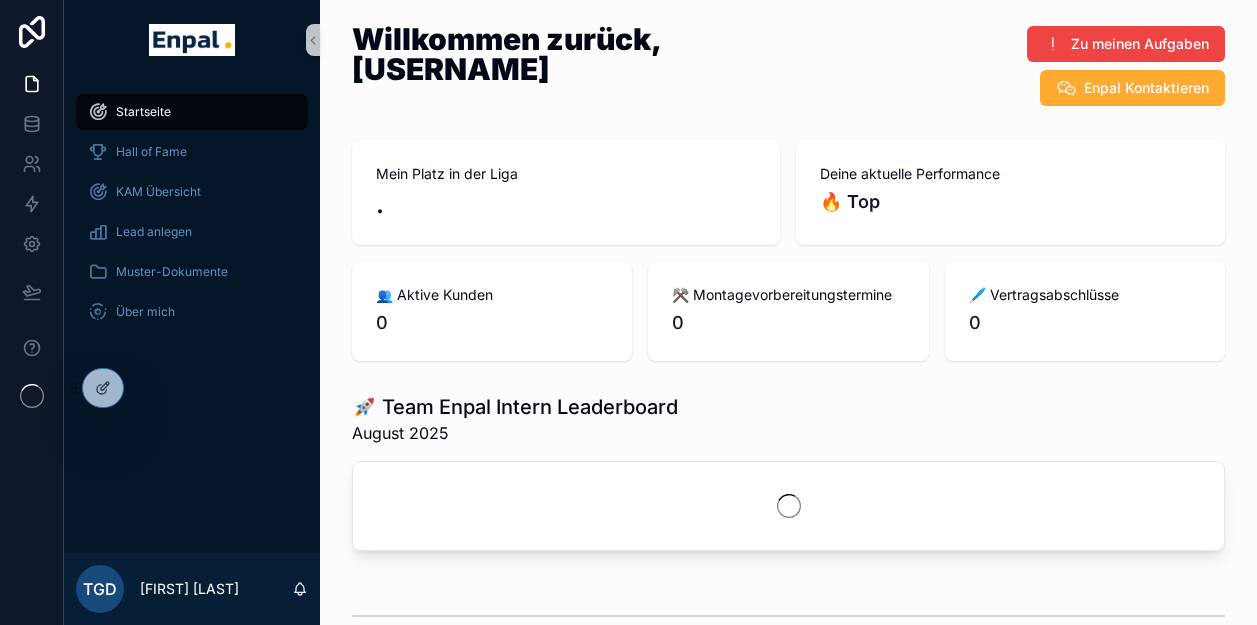 scroll, scrollTop: 0, scrollLeft: 0, axis: both 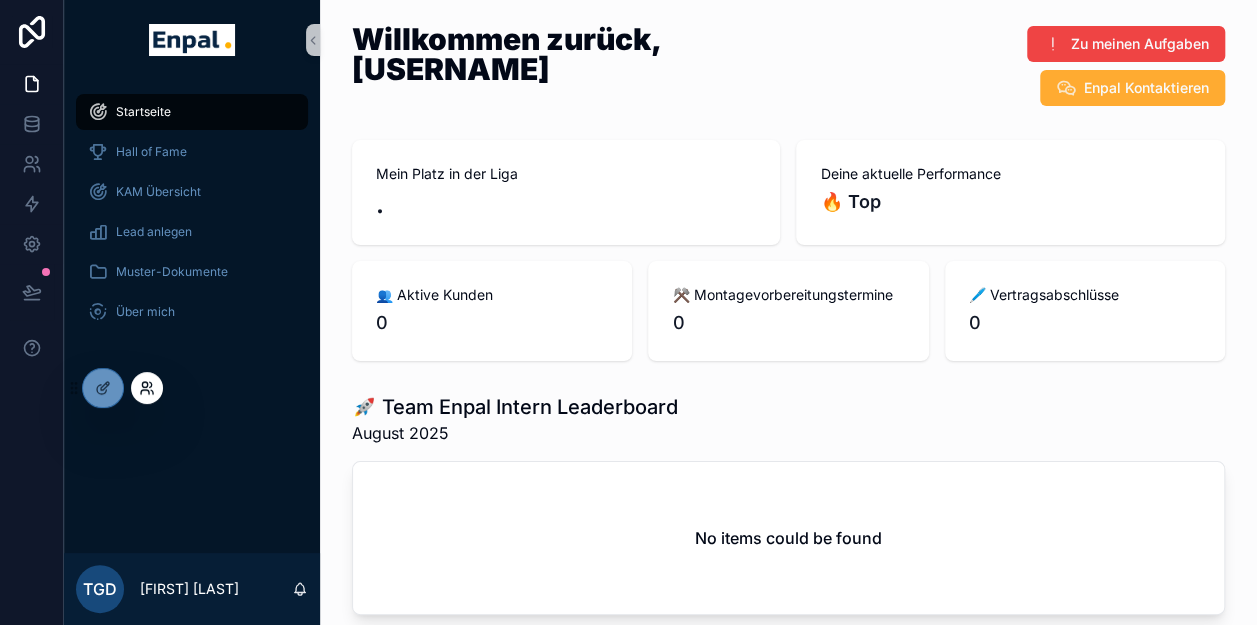 click 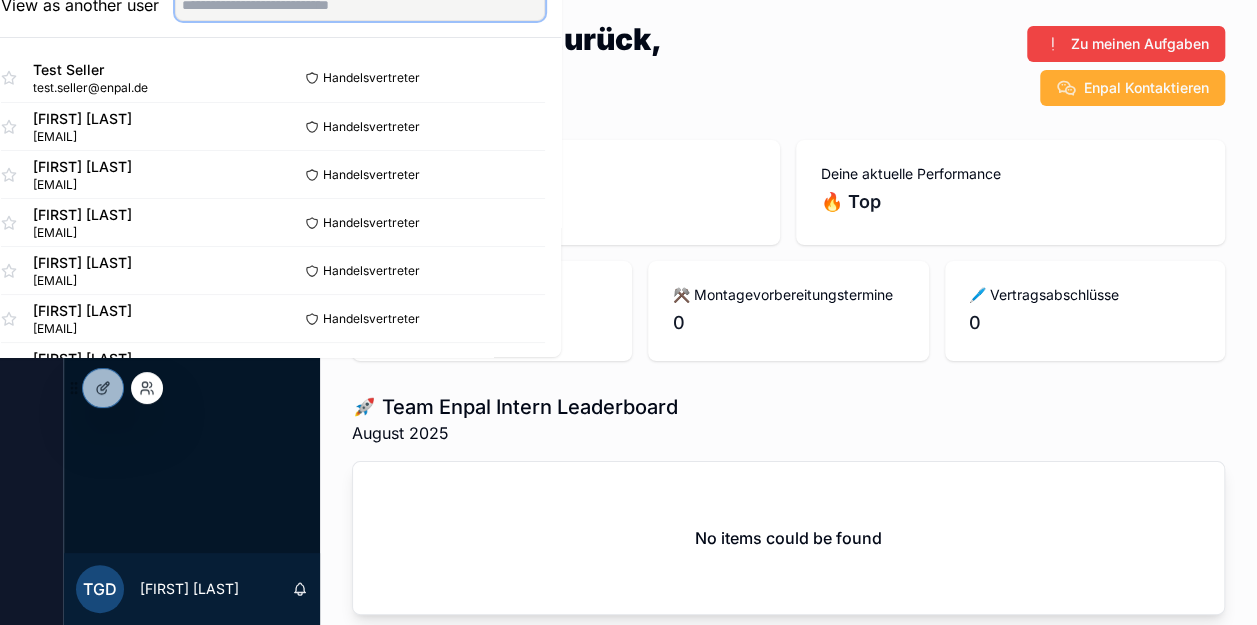 click at bounding box center [360, 5] 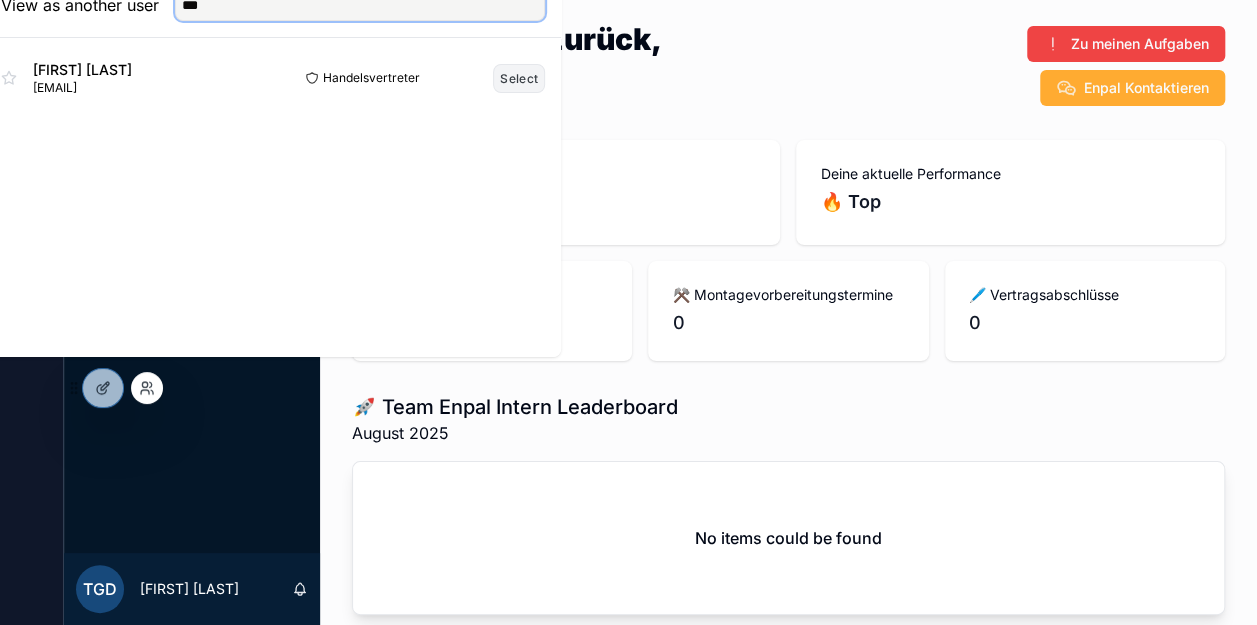 type on "***" 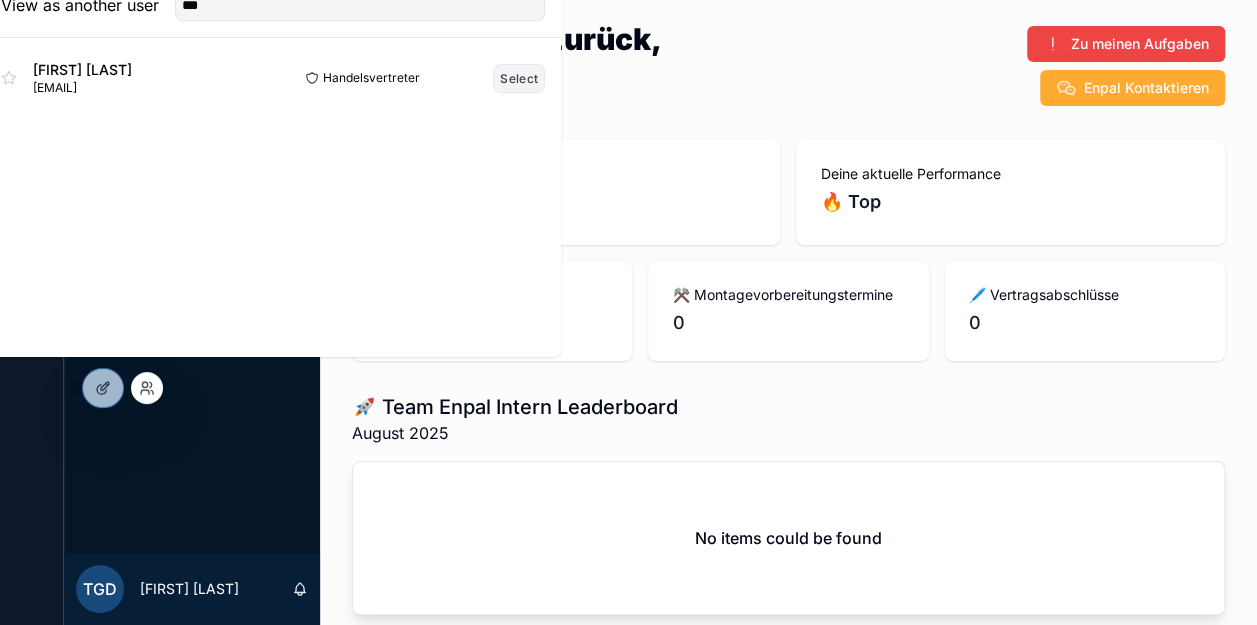 click on "Select" at bounding box center [519, 78] 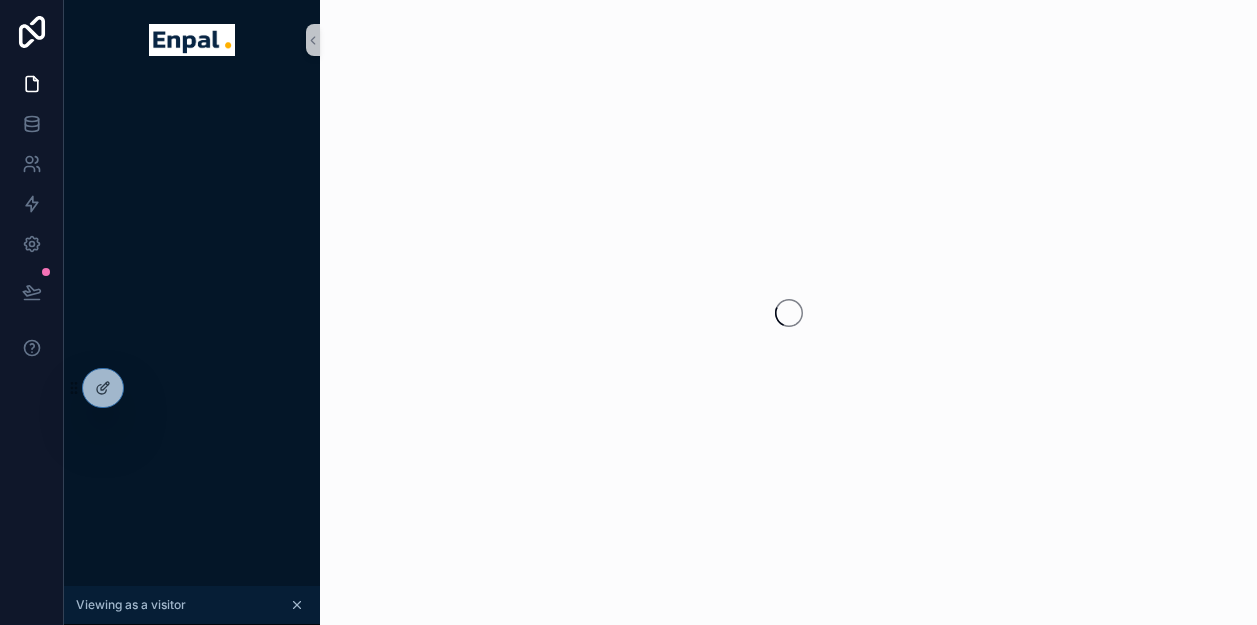 scroll, scrollTop: 0, scrollLeft: 0, axis: both 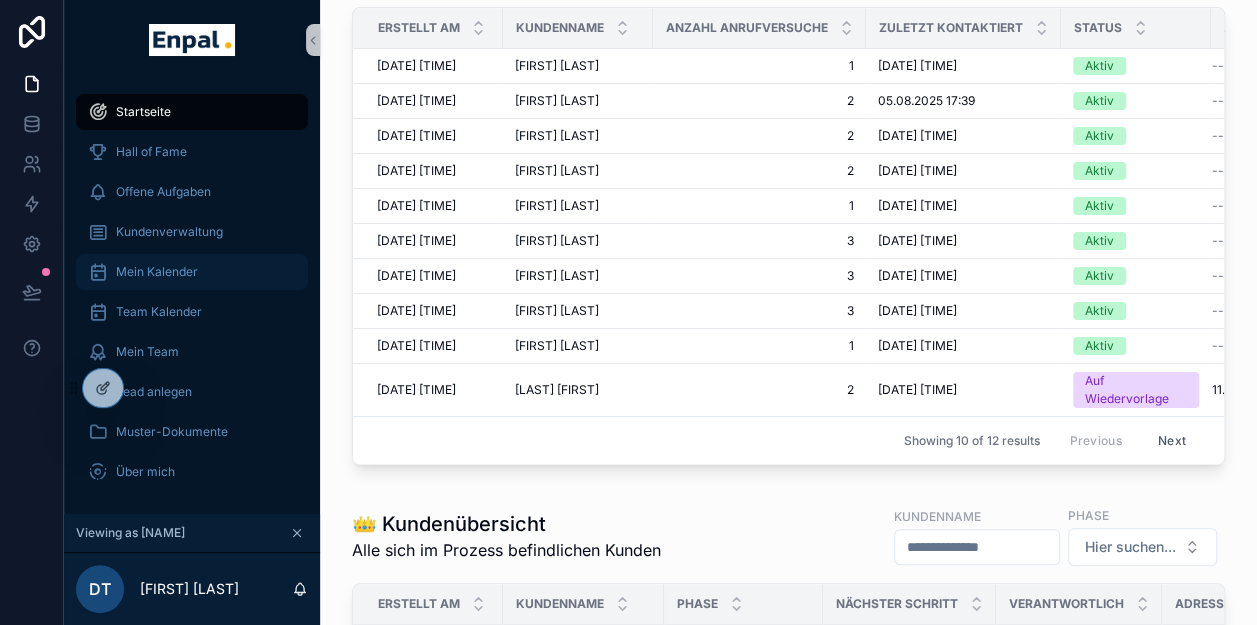 click on "Mein Kalender" at bounding box center (157, 272) 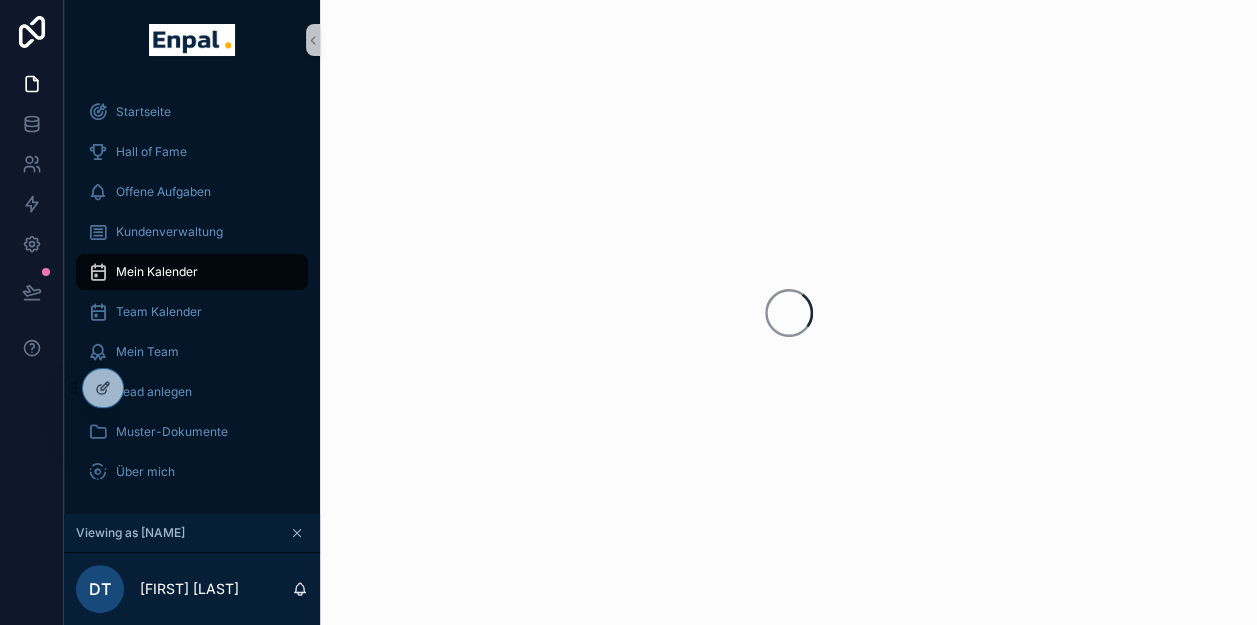 scroll, scrollTop: 0, scrollLeft: 0, axis: both 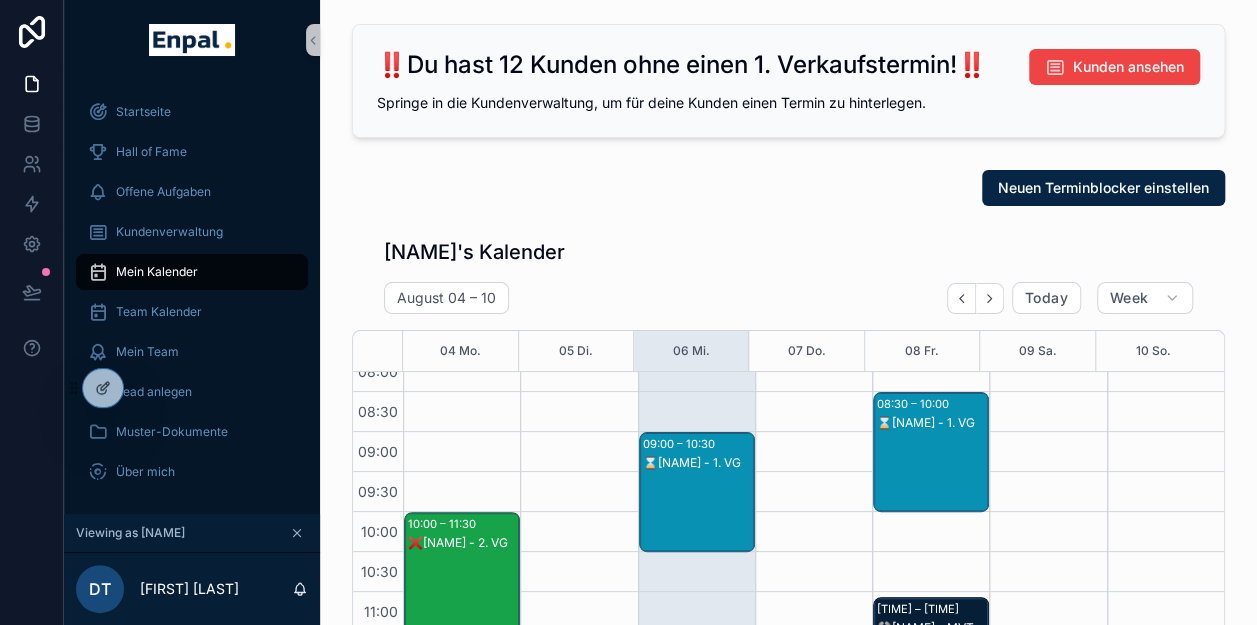 click on "⌛[NAME] - 1. VG" at bounding box center [698, 463] 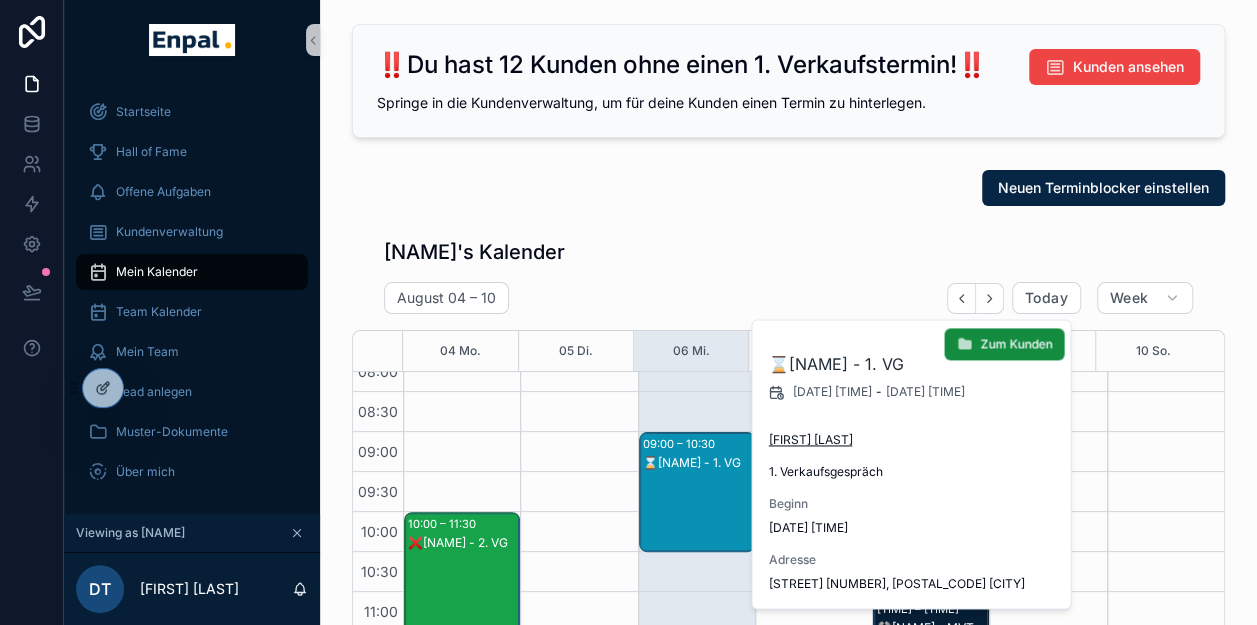 click on "[FIRST] [LAST]" at bounding box center (810, 440) 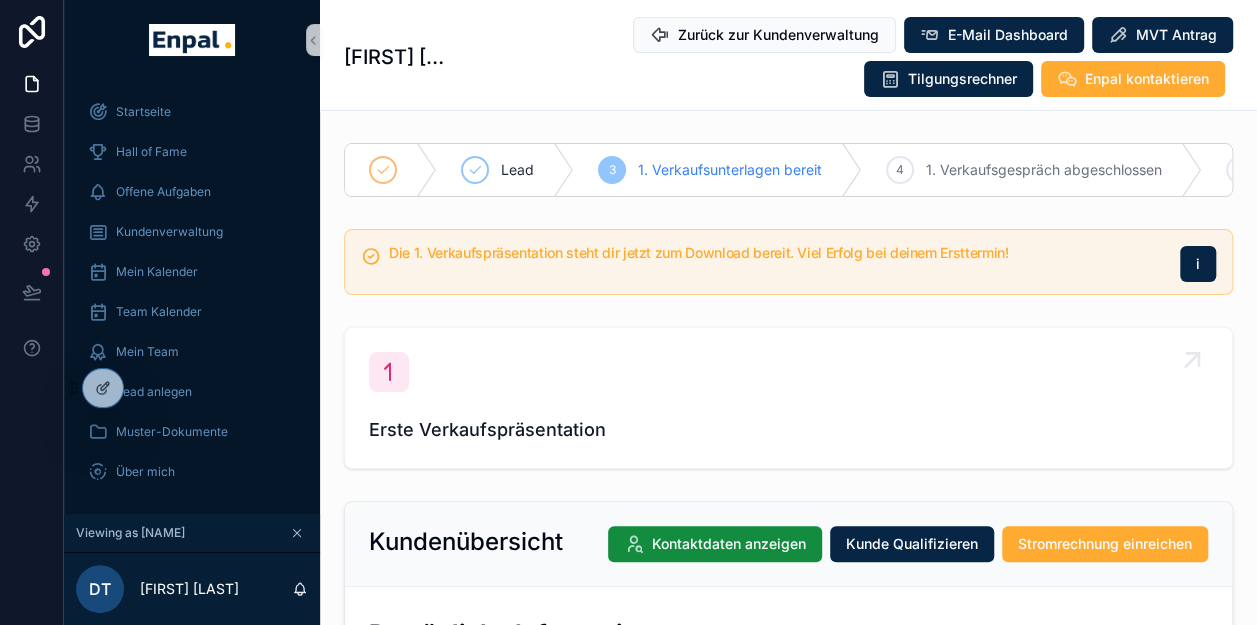 click on "Erste Verkaufspräsentation" at bounding box center [788, 398] 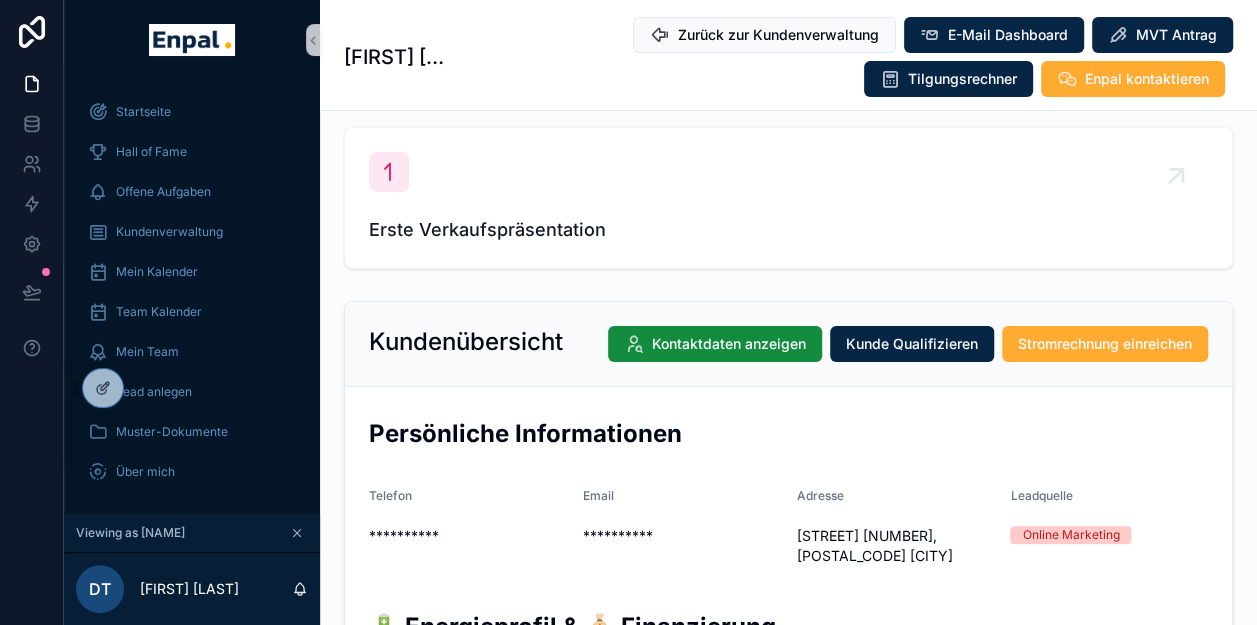 scroll, scrollTop: 400, scrollLeft: 0, axis: vertical 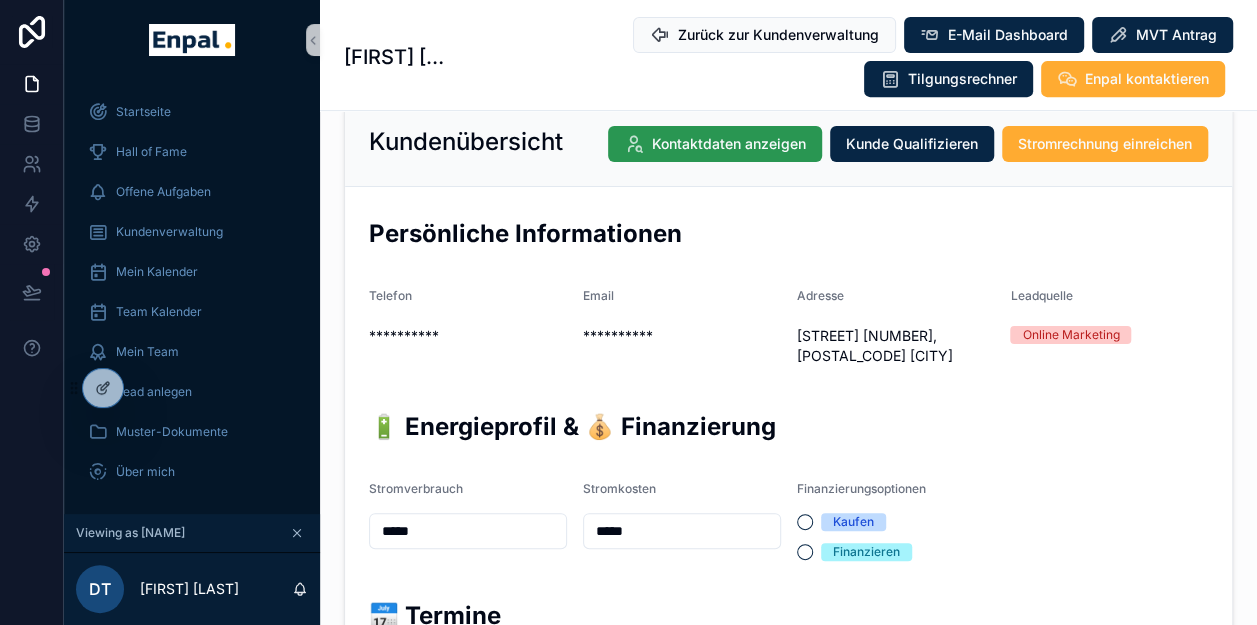 click on "Kontaktdaten anzeigen" at bounding box center (729, 144) 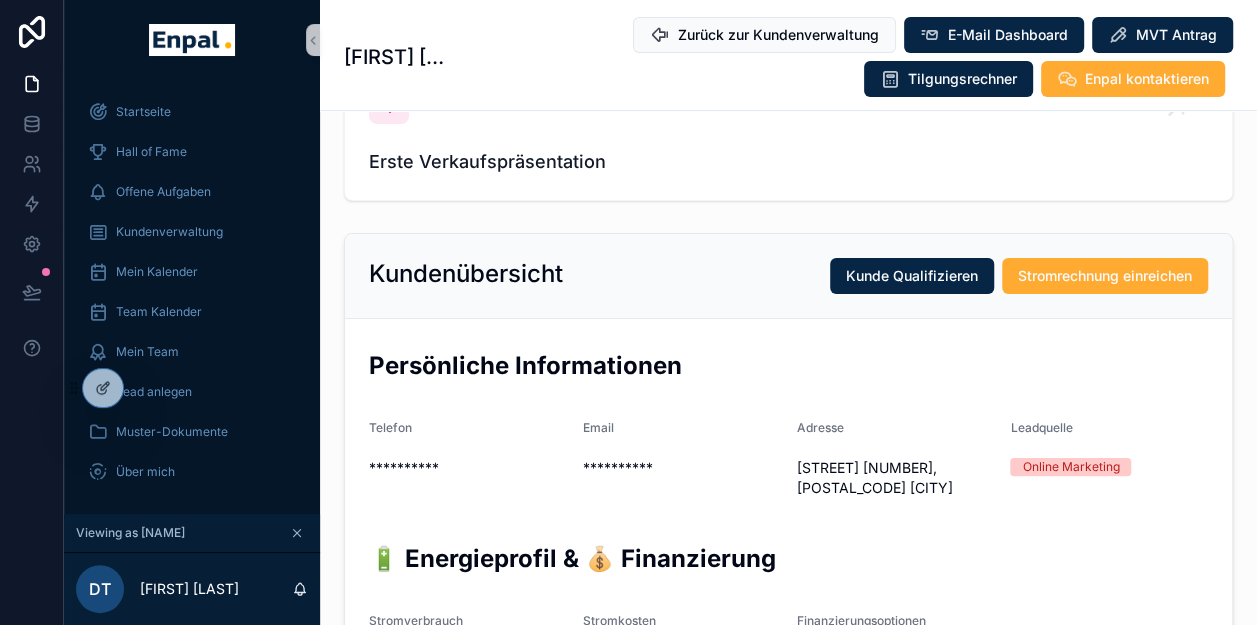 scroll, scrollTop: 0, scrollLeft: 0, axis: both 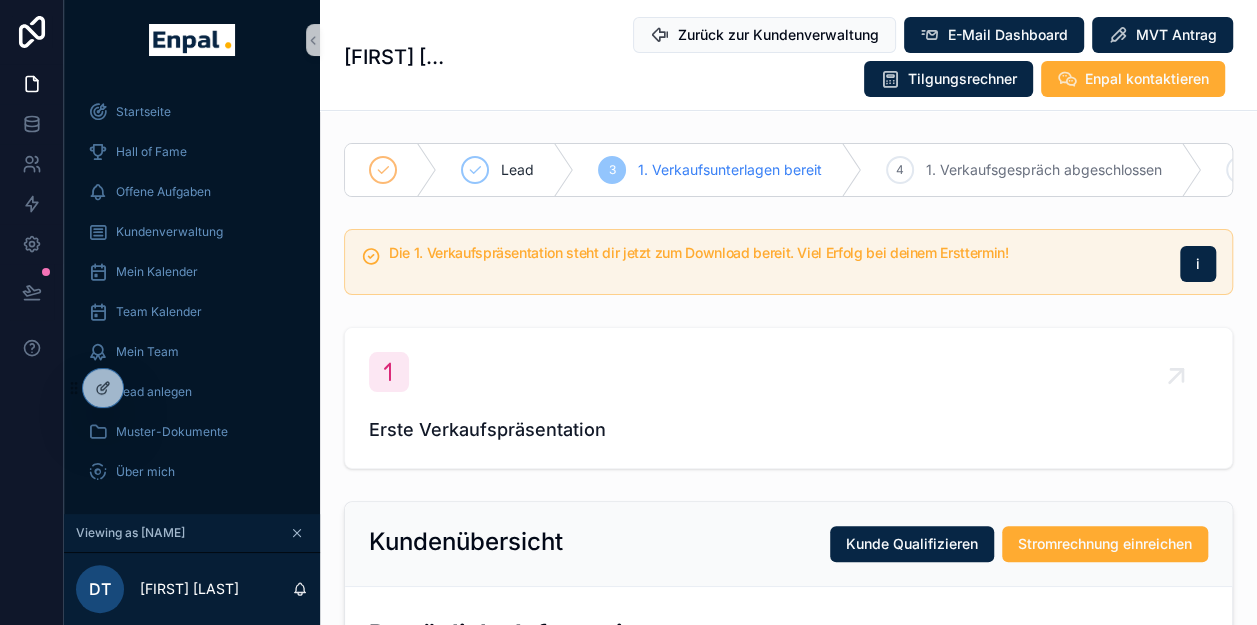 click on "[FIRST] [LAST]" at bounding box center (398, 57) 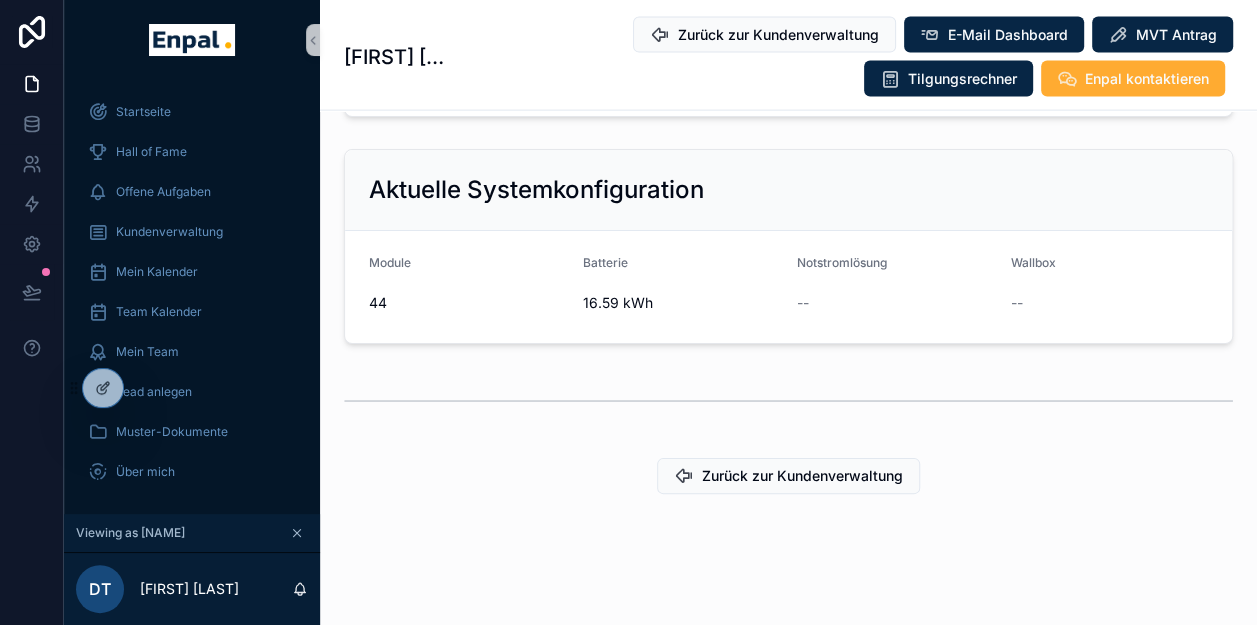 scroll, scrollTop: 2200, scrollLeft: 0, axis: vertical 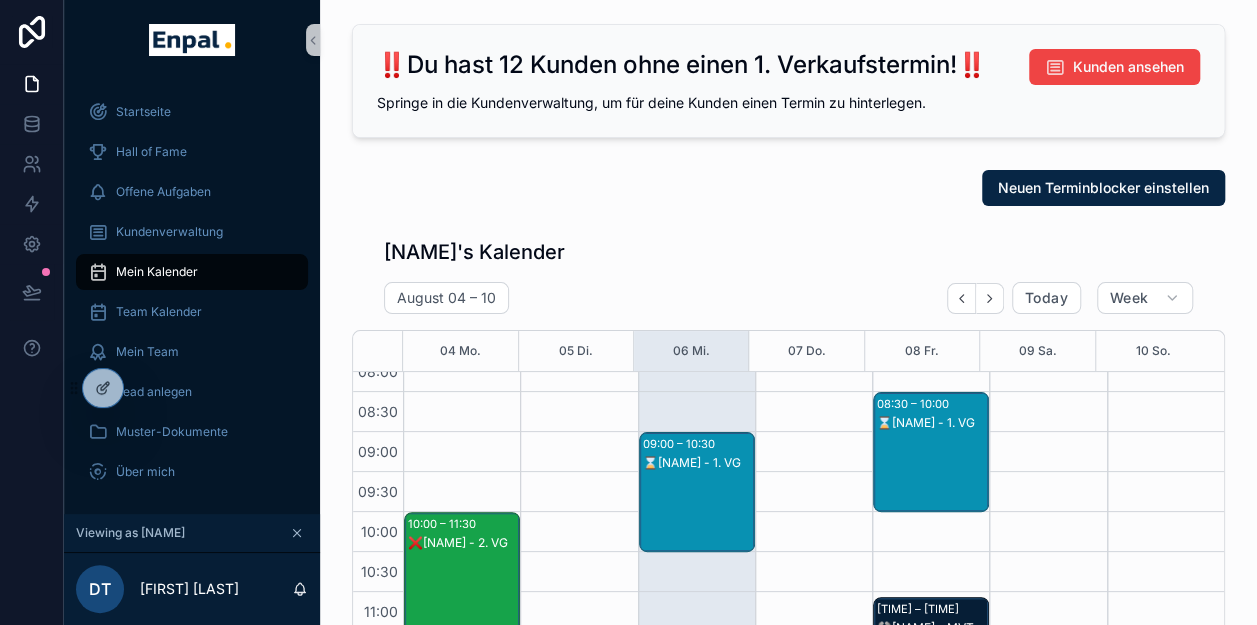 click on "⌛[NAME] - 1. VG" at bounding box center (698, 463) 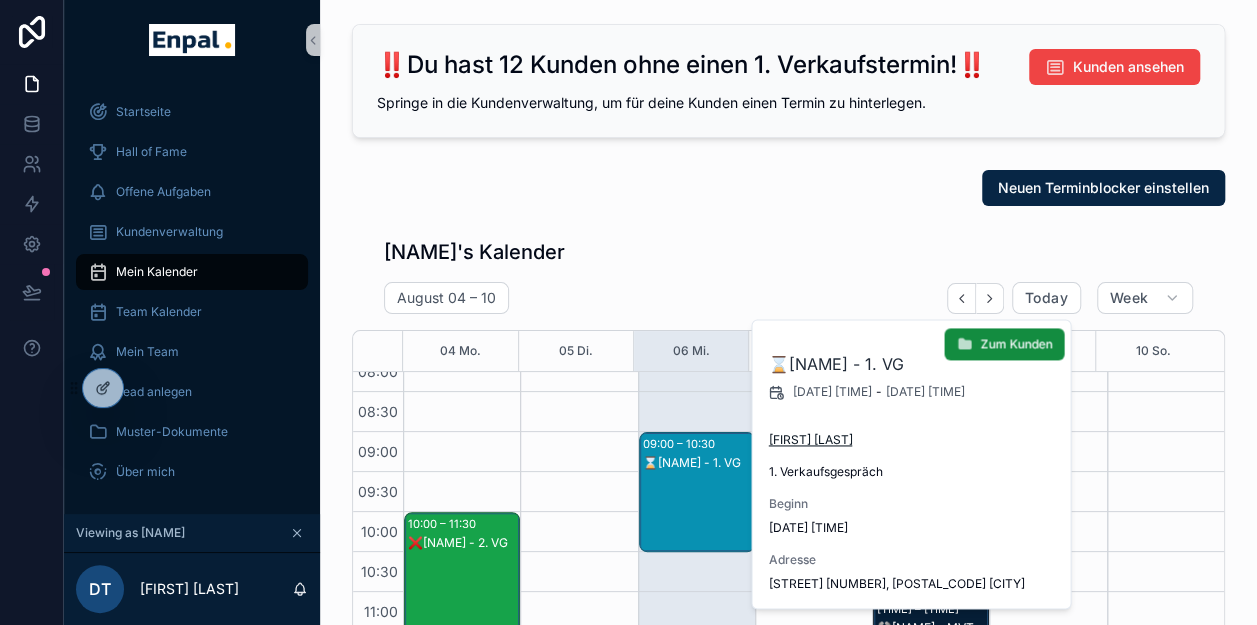 click on "[FIRST] [LAST]" at bounding box center [810, 440] 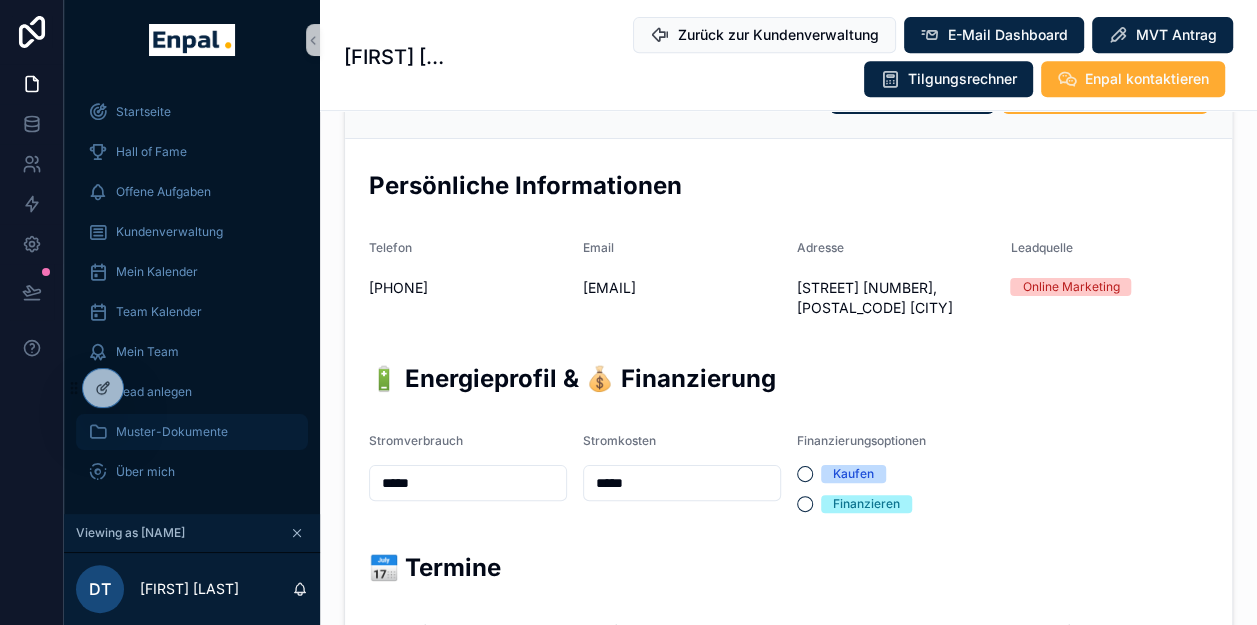 scroll, scrollTop: 600, scrollLeft: 0, axis: vertical 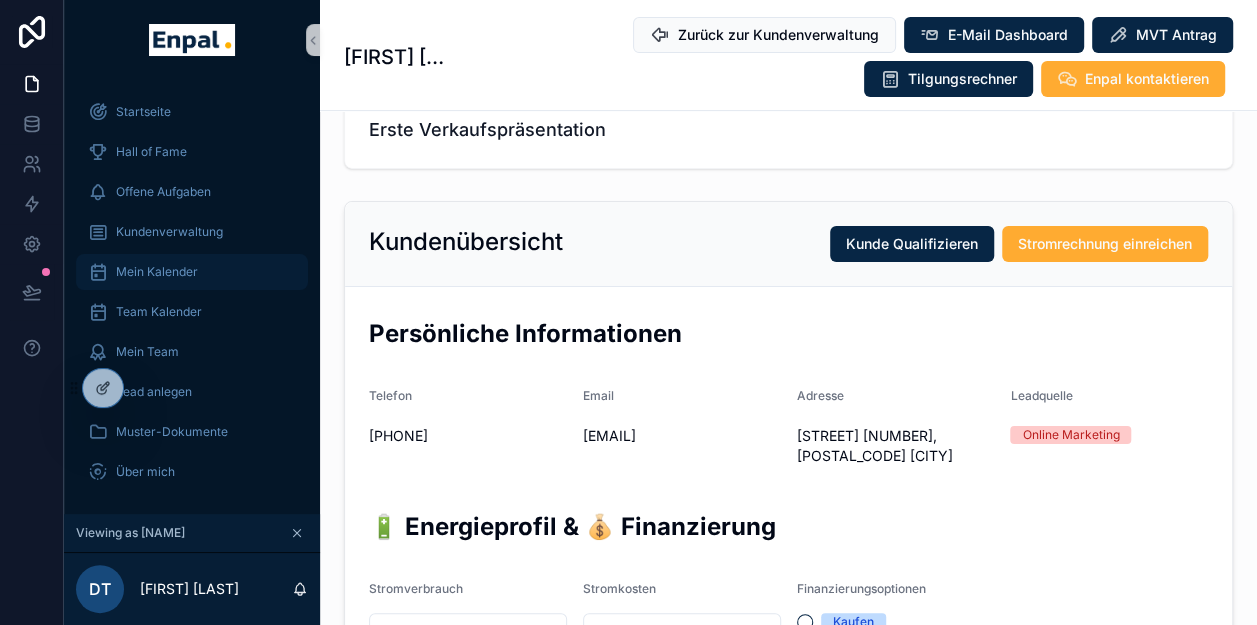 click on "Mein Kalender" at bounding box center [192, 272] 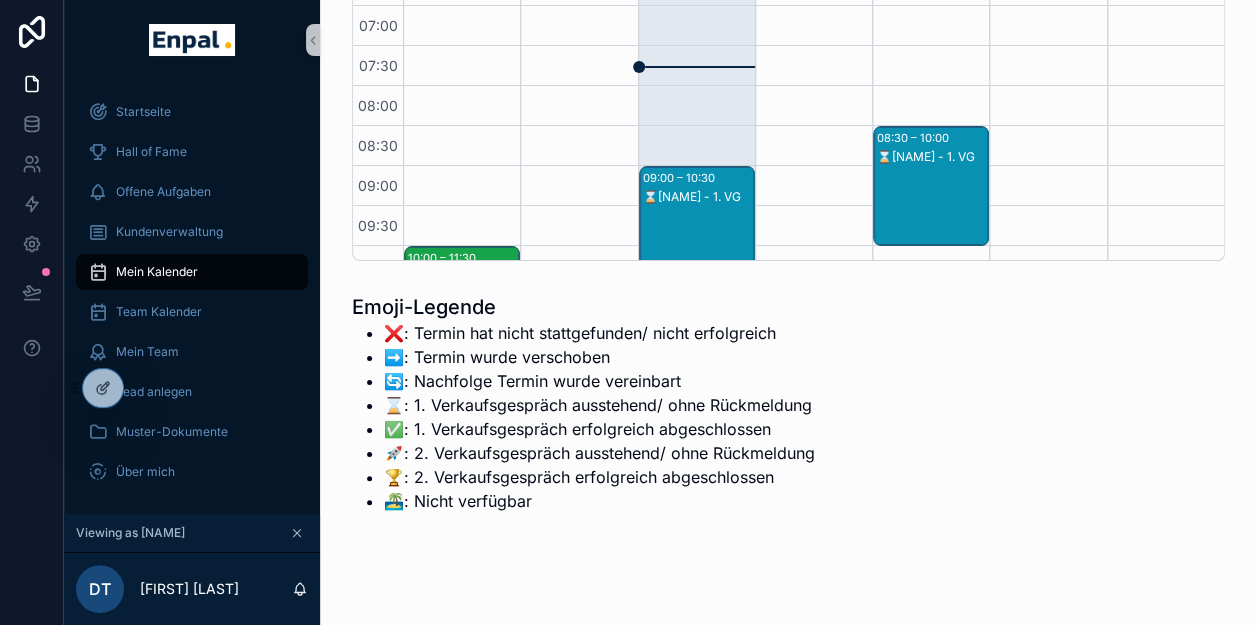 scroll, scrollTop: 480, scrollLeft: 0, axis: vertical 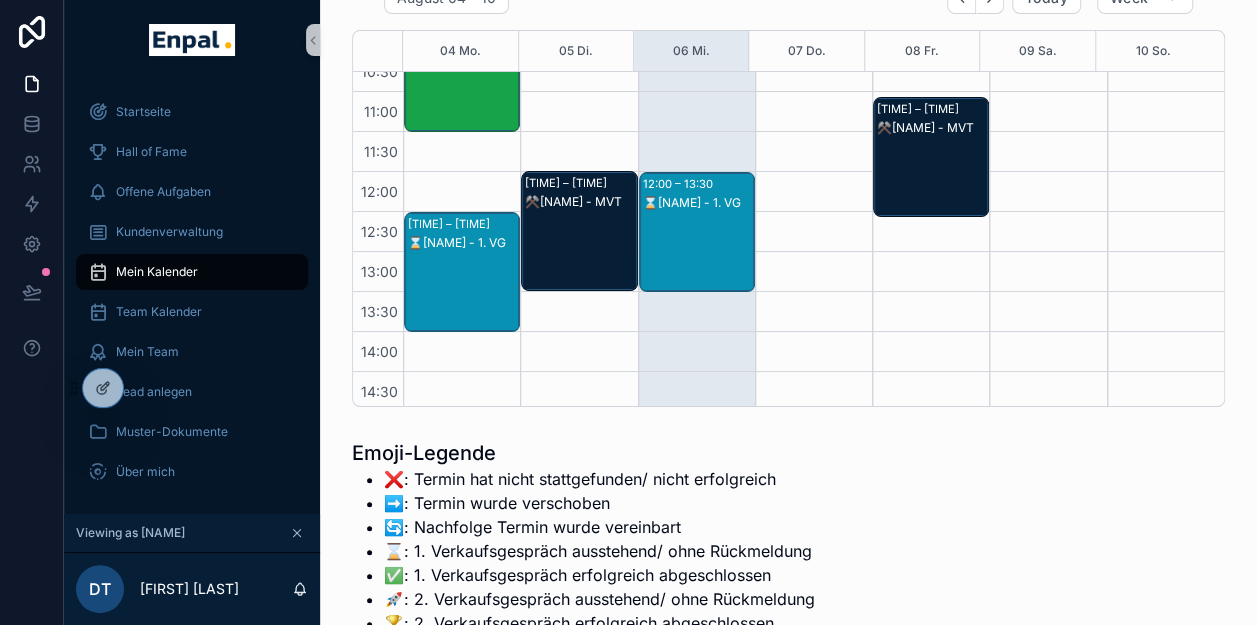 click on "⌛[NAME] - 1. VG" at bounding box center [698, 203] 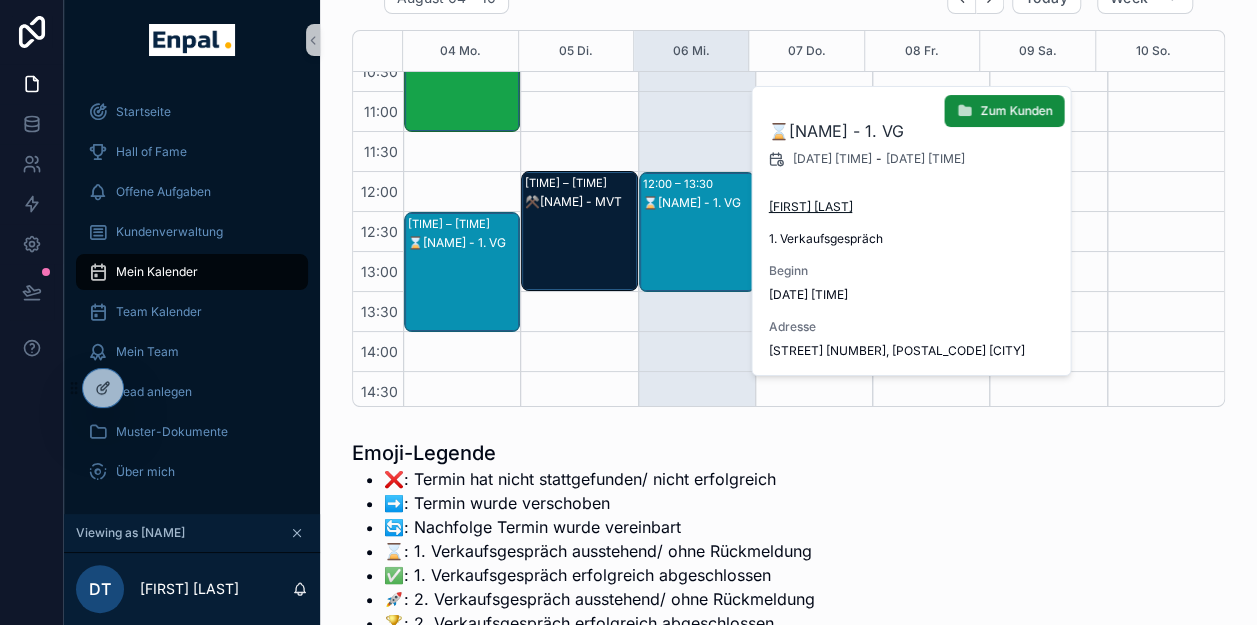 click on "[FIRST] [LAST]" at bounding box center [810, 207] 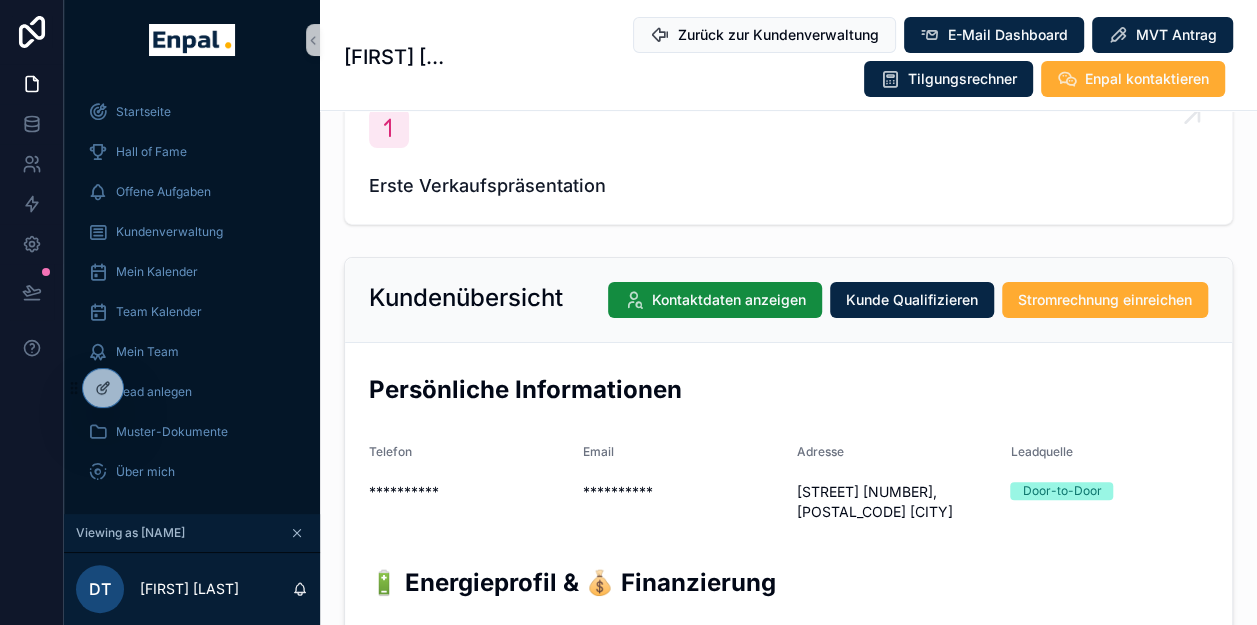 scroll, scrollTop: 200, scrollLeft: 0, axis: vertical 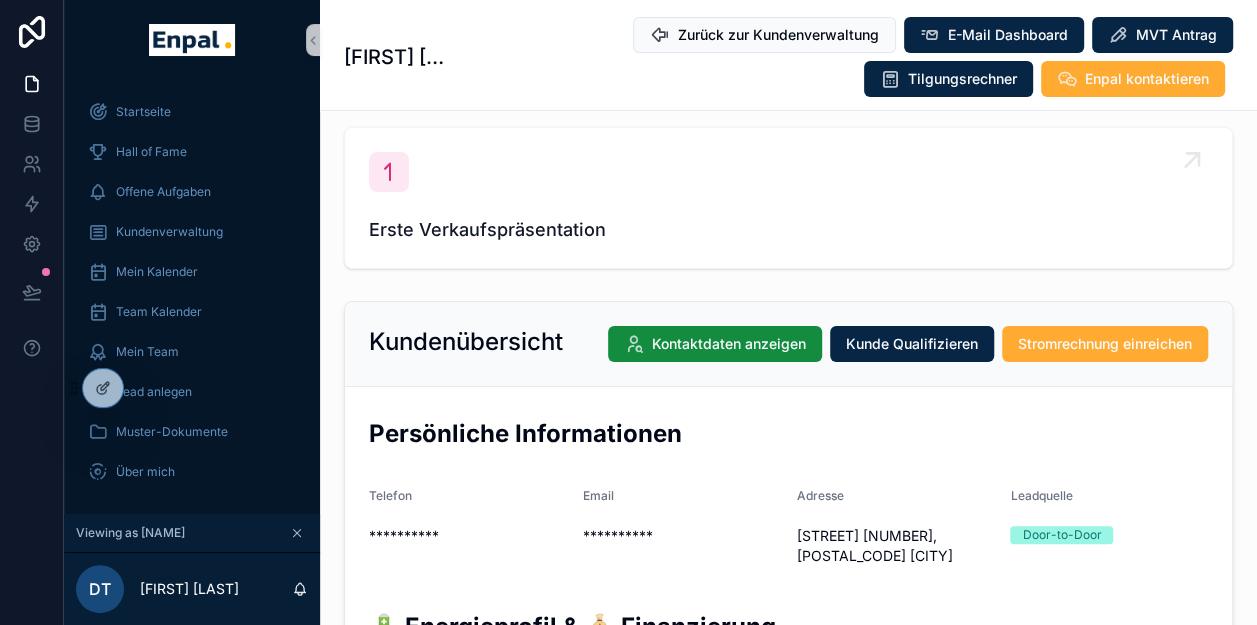click on "Erste Verkaufspräsentation" at bounding box center [788, 230] 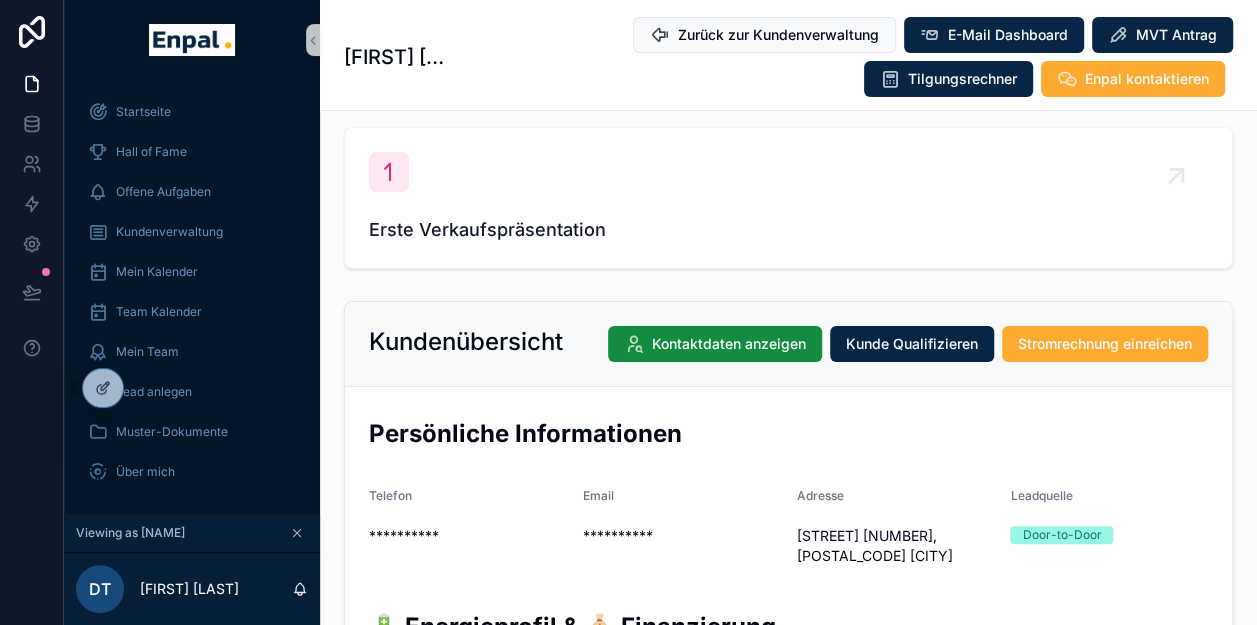 scroll, scrollTop: 500, scrollLeft: 0, axis: vertical 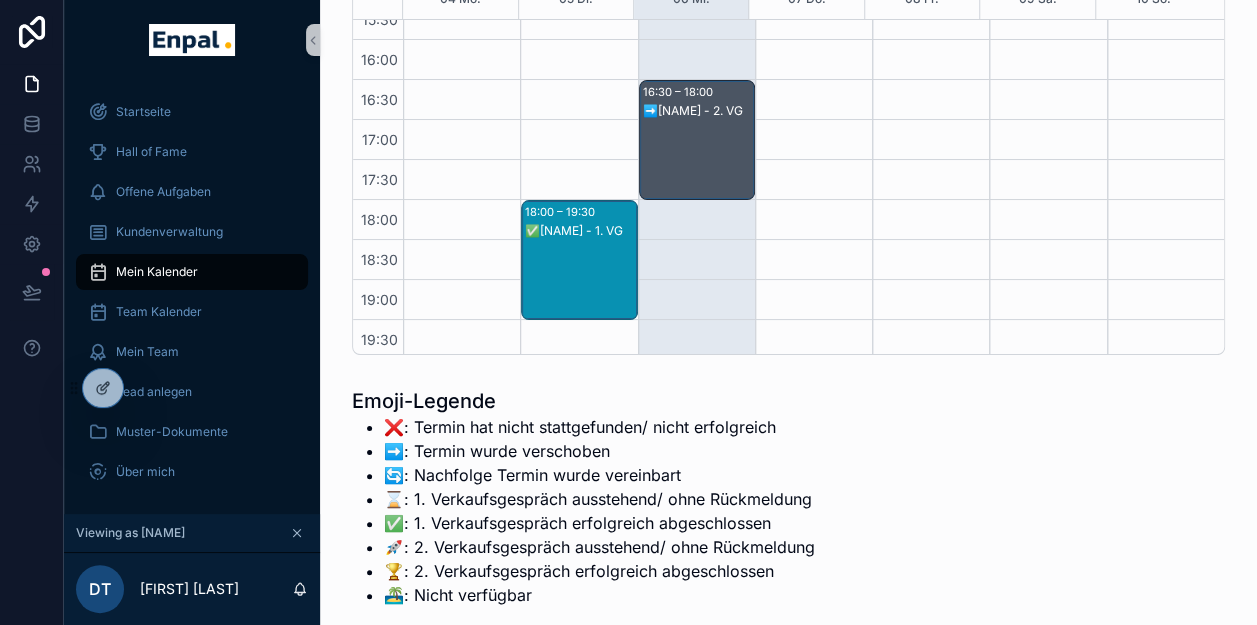 click on "➡️[NAME] - 2. VG" at bounding box center (698, 160) 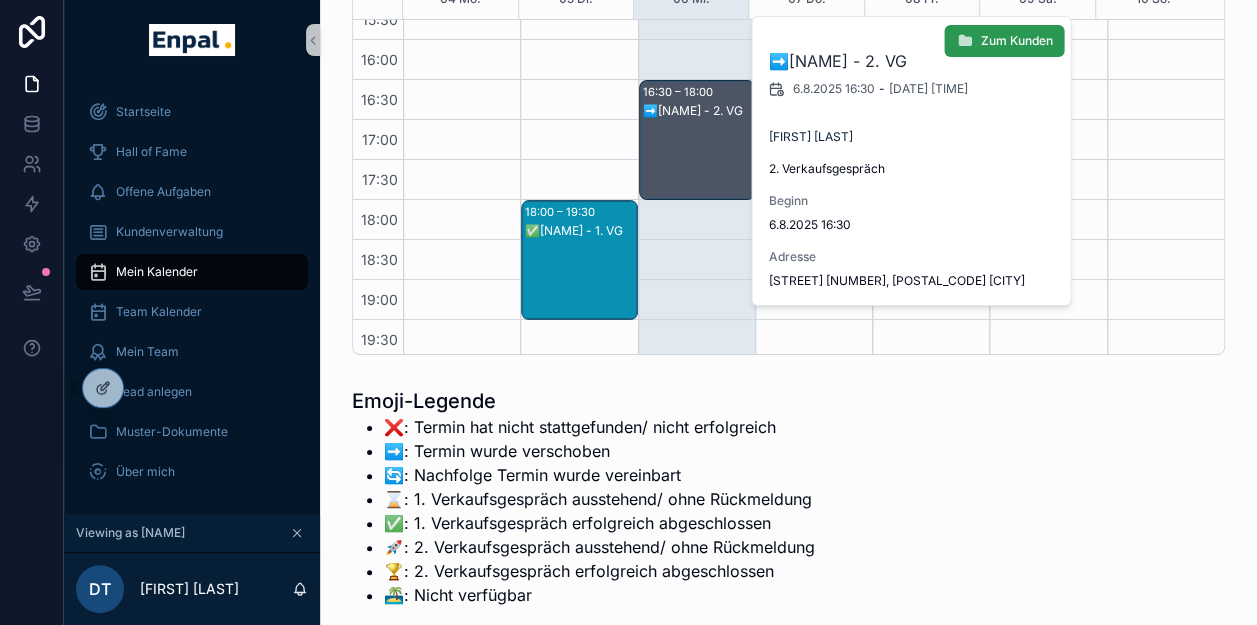 click on "Zum Kunden" at bounding box center [1016, 41] 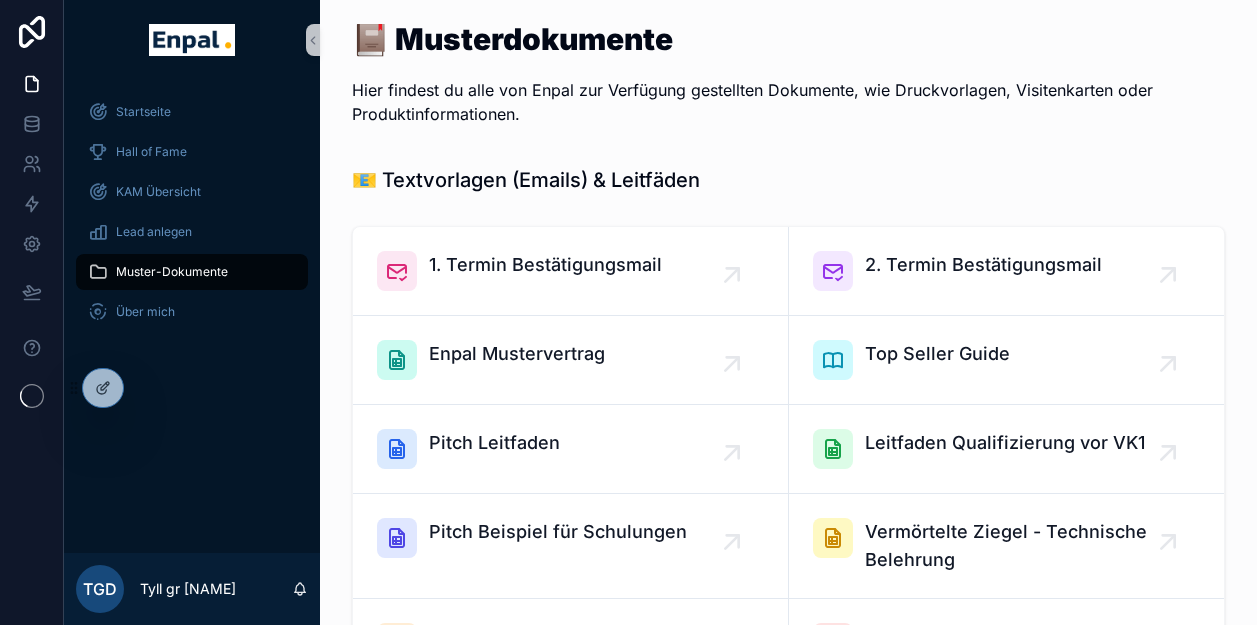 scroll, scrollTop: 0, scrollLeft: 0, axis: both 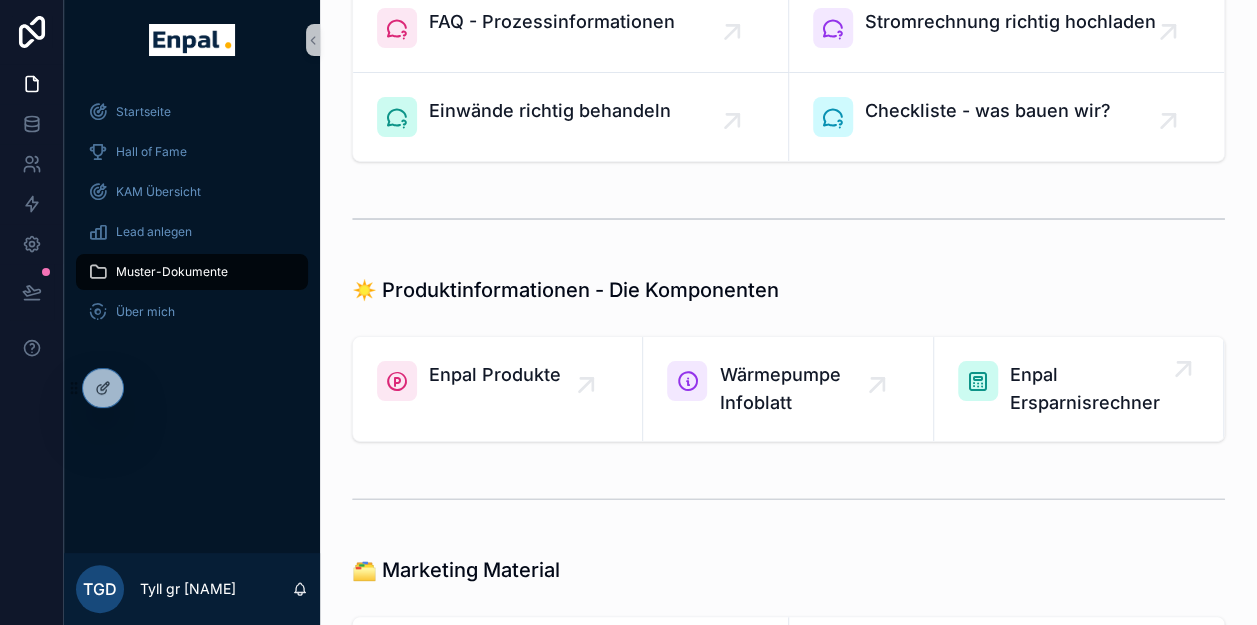 click on "Enpal Ersparnisrechner" at bounding box center [1088, 389] 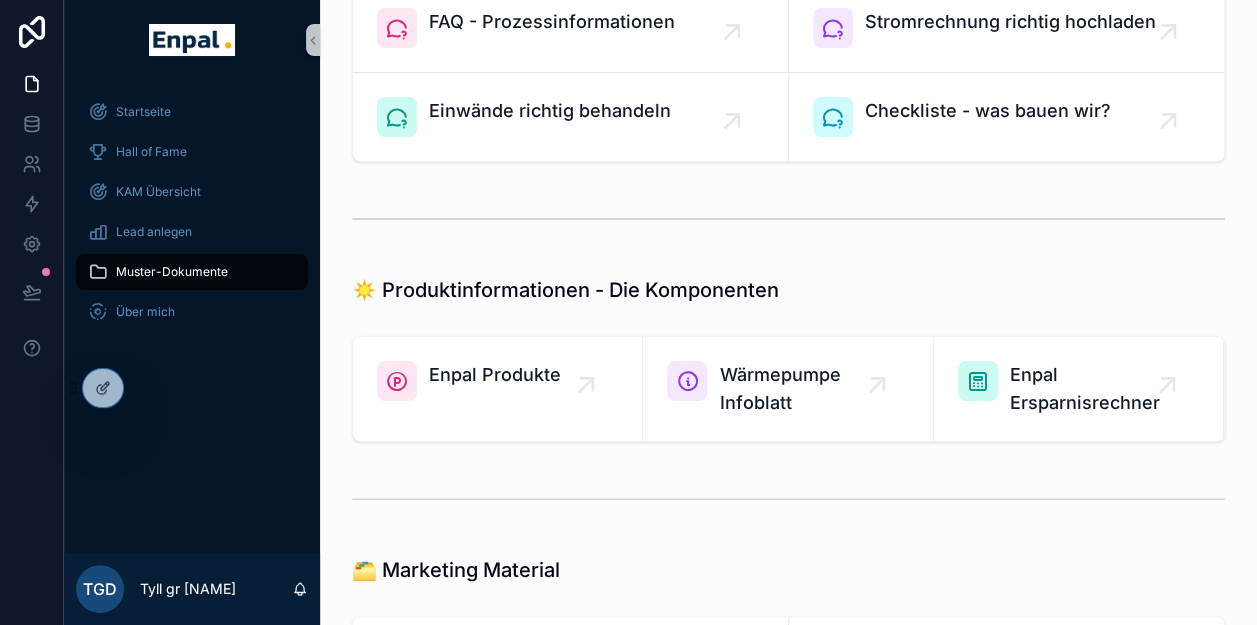 scroll, scrollTop: 1200, scrollLeft: 0, axis: vertical 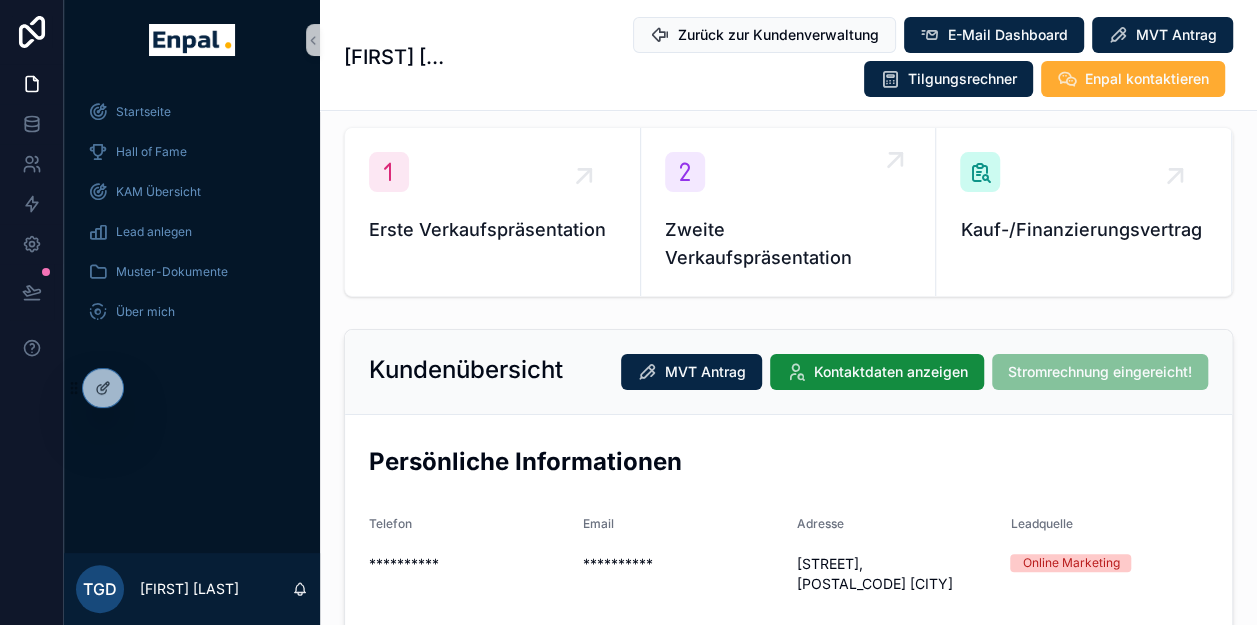 drag, startPoint x: 759, startPoint y: 177, endPoint x: 768, endPoint y: 251, distance: 74.54529 